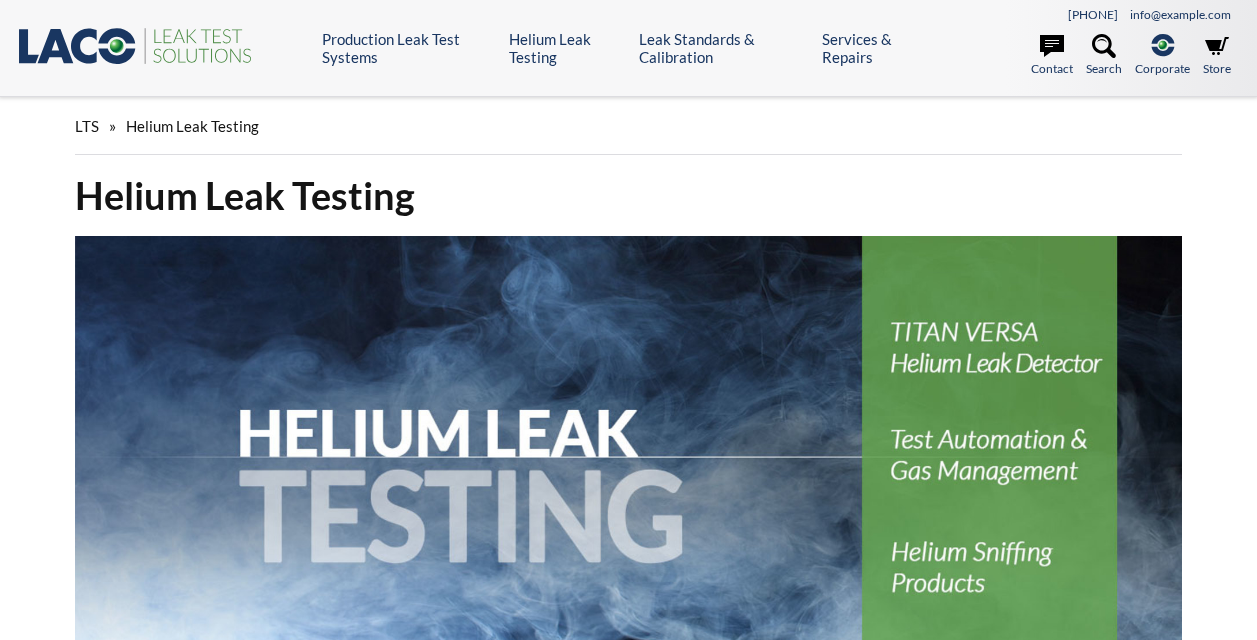 scroll, scrollTop: 0, scrollLeft: 0, axis: both 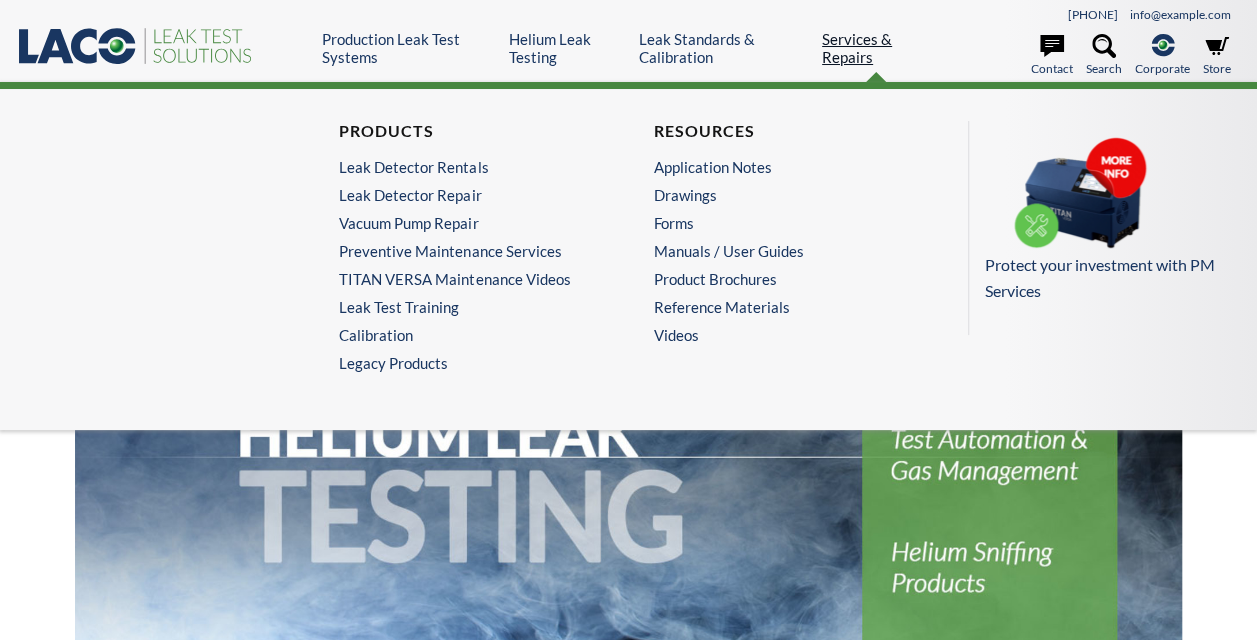 click on "Services & Repairs" at bounding box center [876, 48] 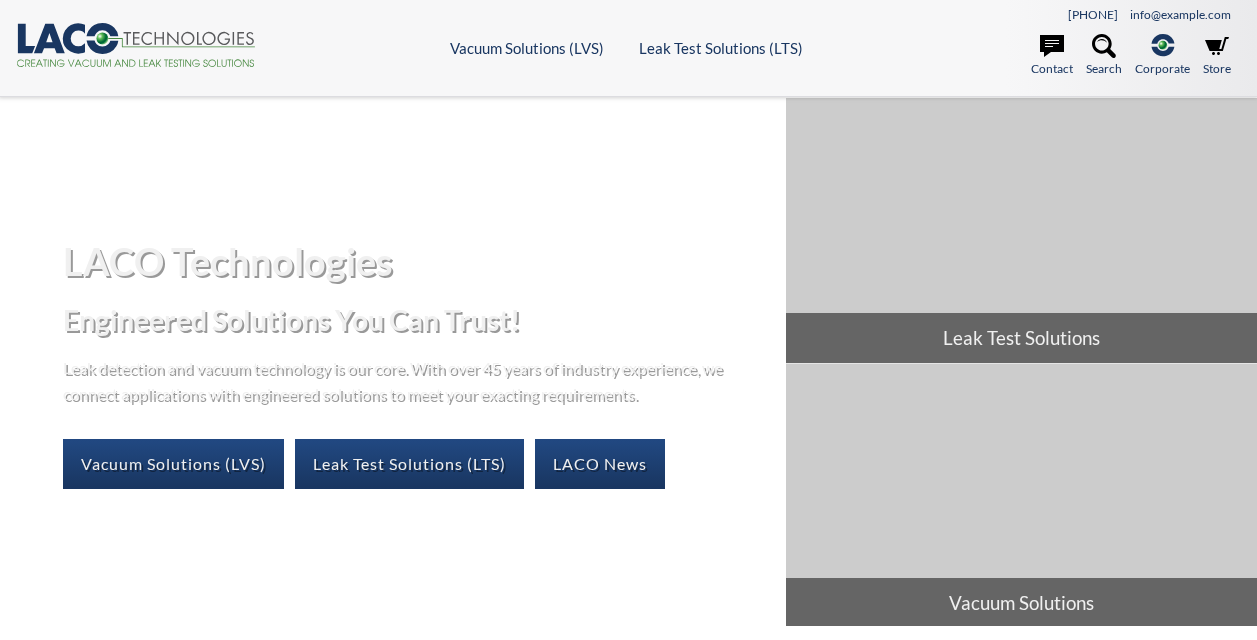 scroll, scrollTop: 0, scrollLeft: 0, axis: both 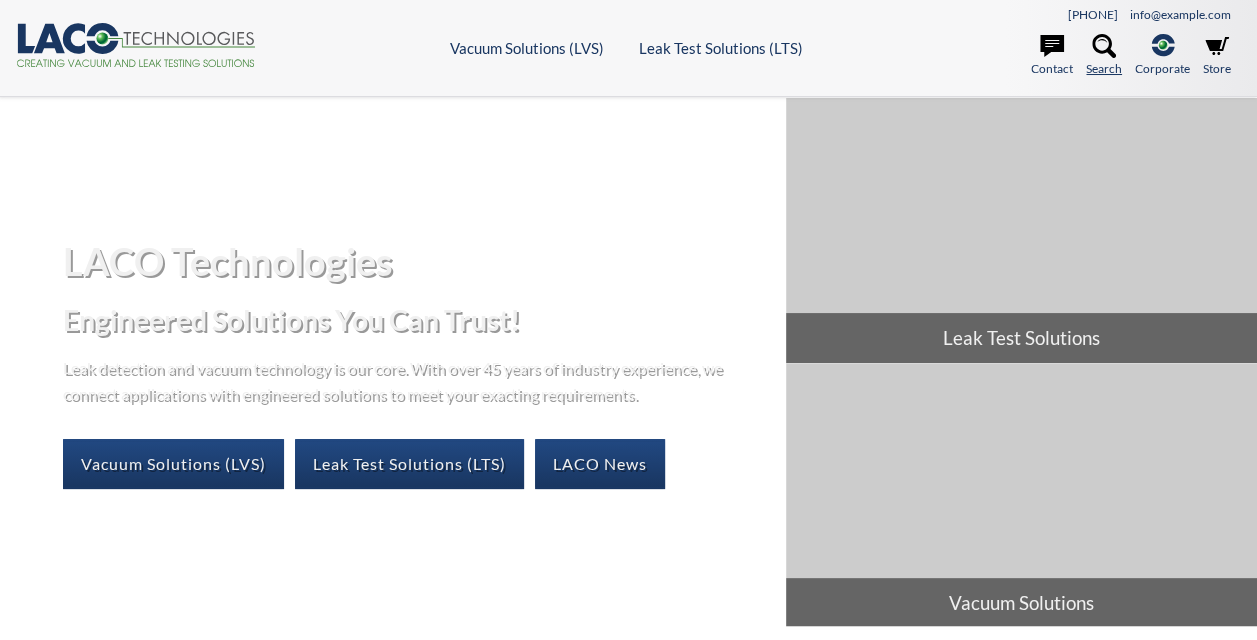 click on "Search" at bounding box center [1104, 56] 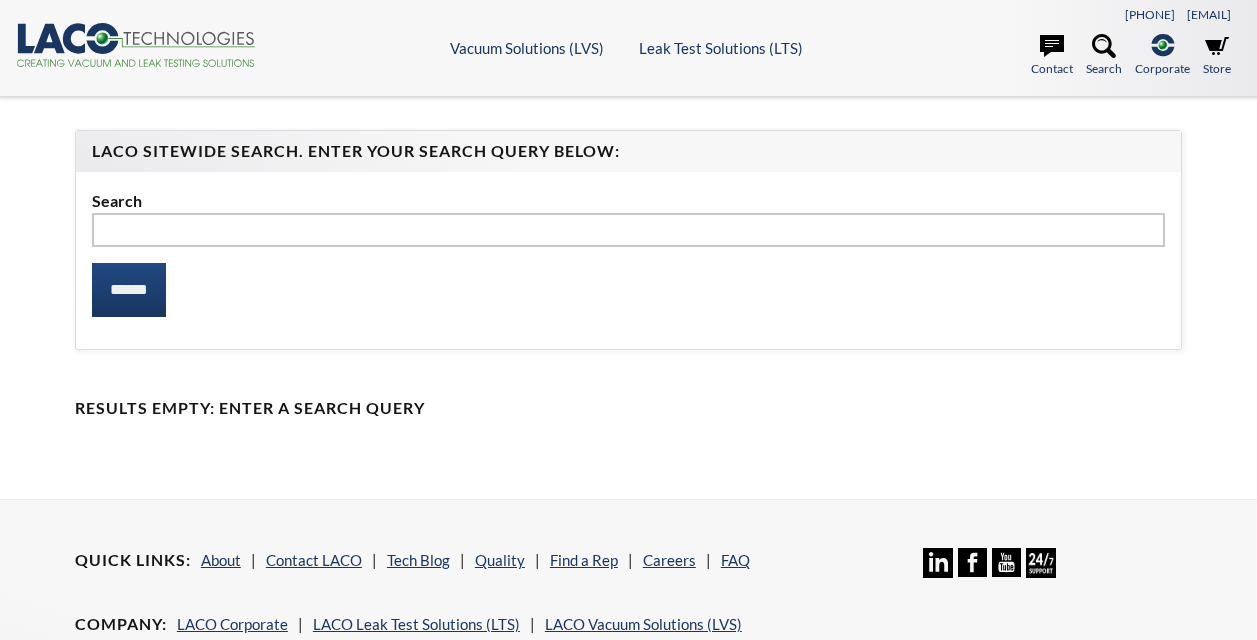 scroll, scrollTop: 0, scrollLeft: 0, axis: both 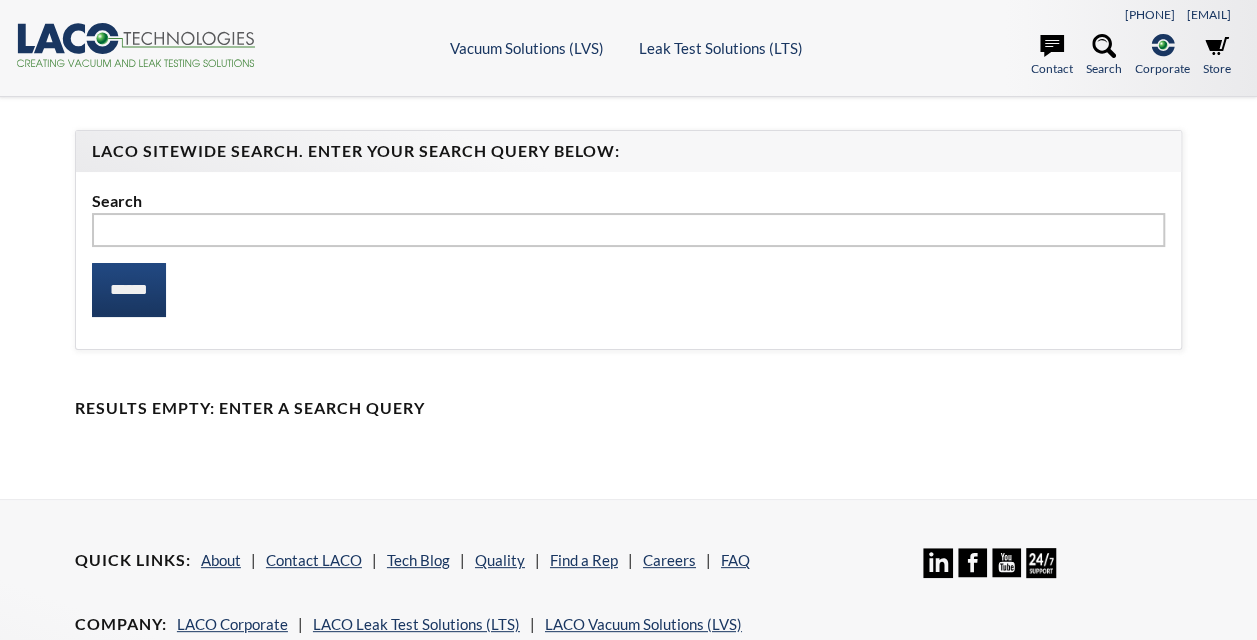 click at bounding box center [628, 230] 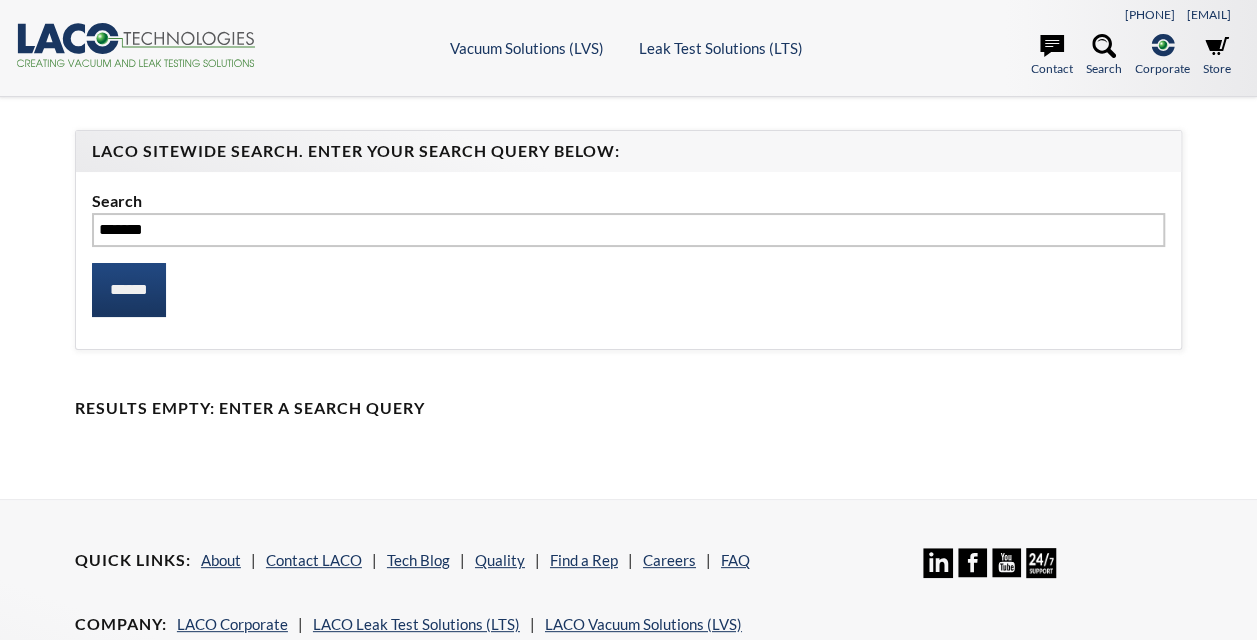 type on "******" 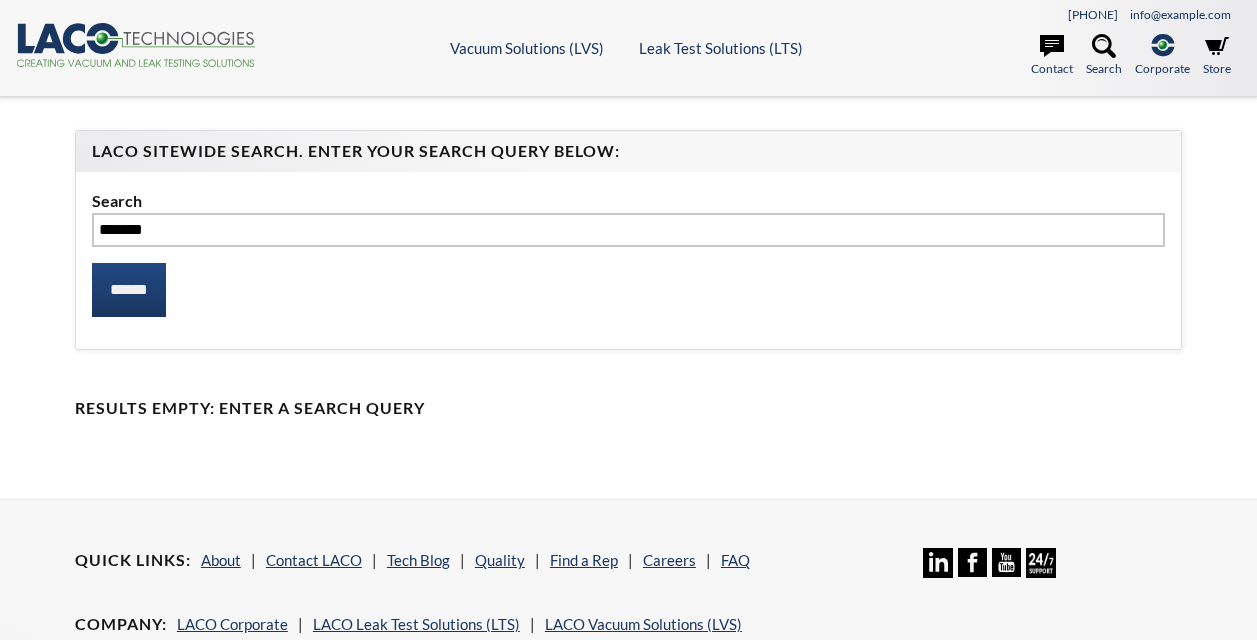 scroll, scrollTop: 0, scrollLeft: 0, axis: both 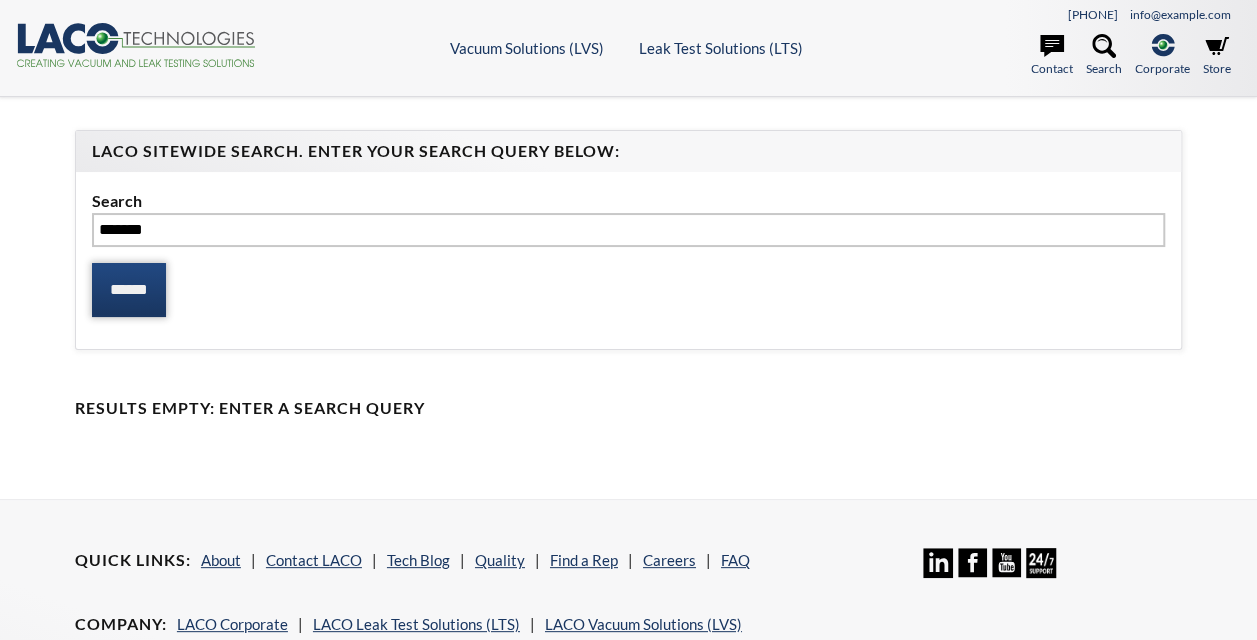 click on "******" at bounding box center (129, 290) 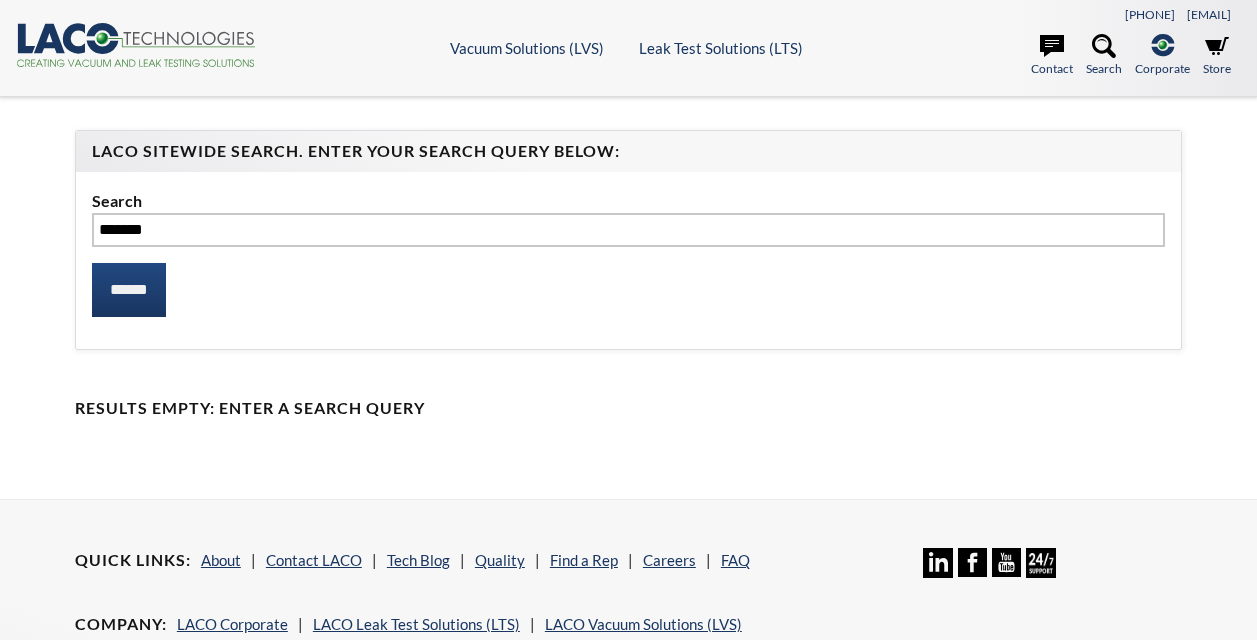 scroll, scrollTop: 0, scrollLeft: 0, axis: both 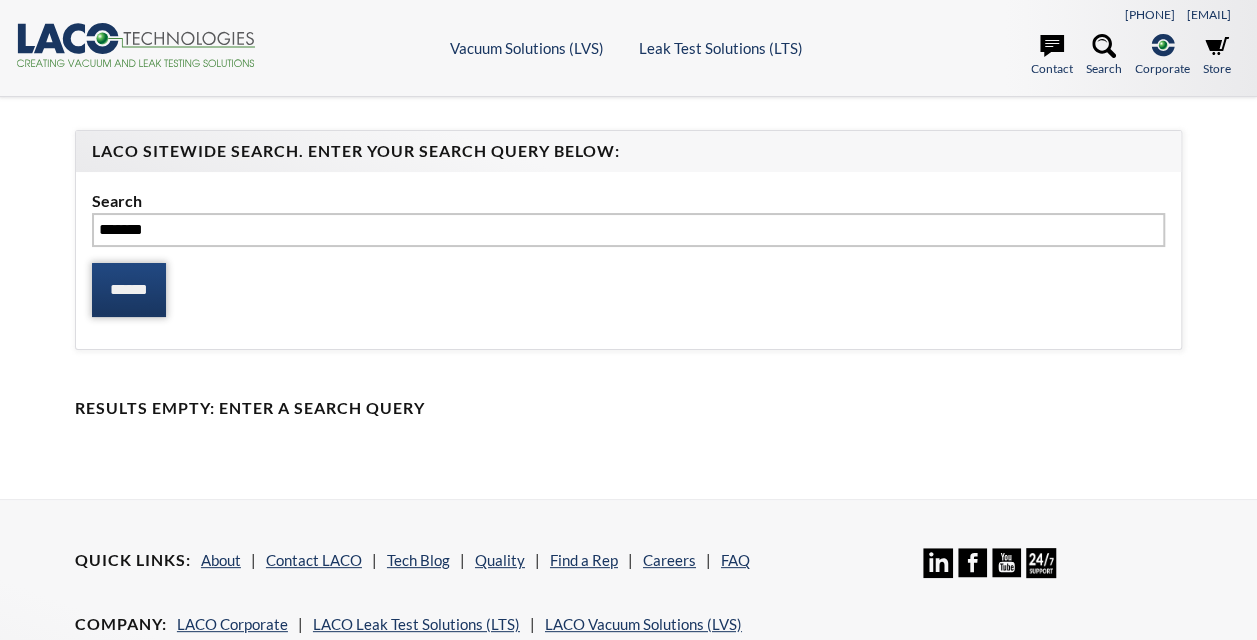 click on "******" at bounding box center (129, 290) 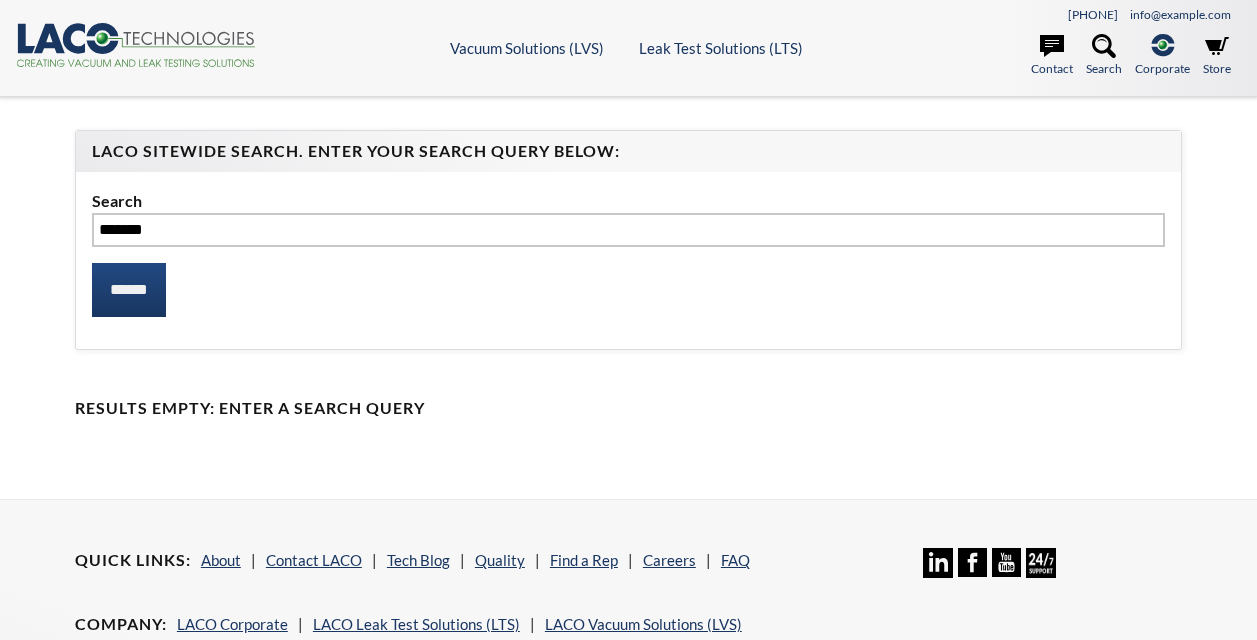 scroll, scrollTop: 0, scrollLeft: 0, axis: both 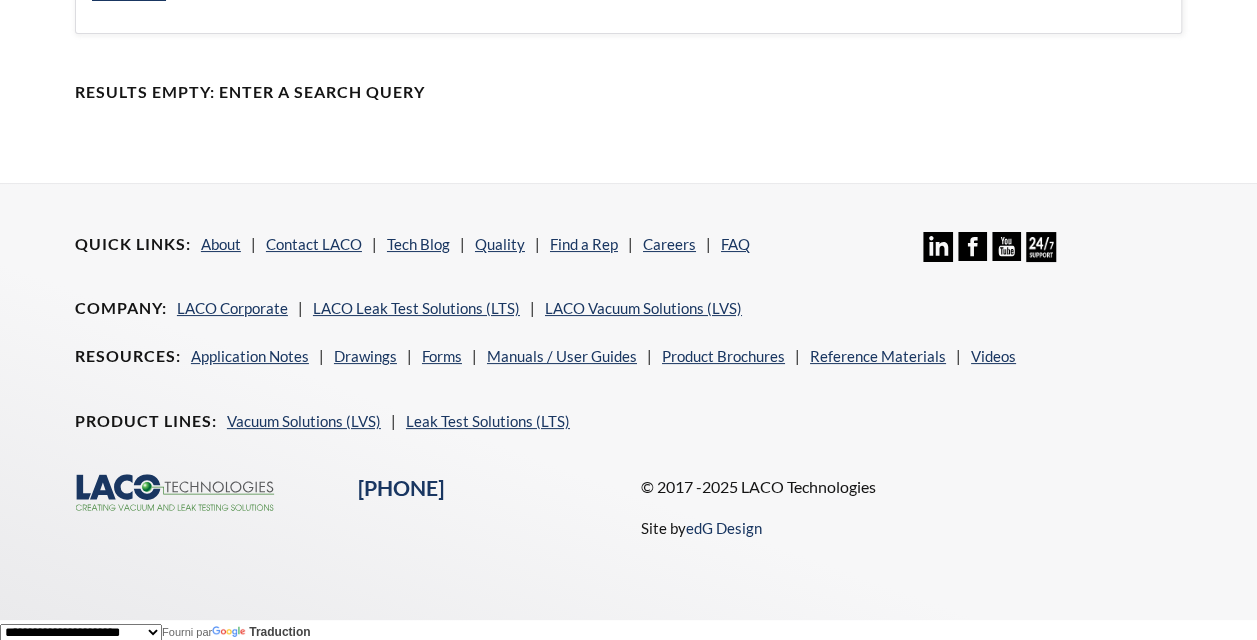 click at bounding box center [1040, 246] 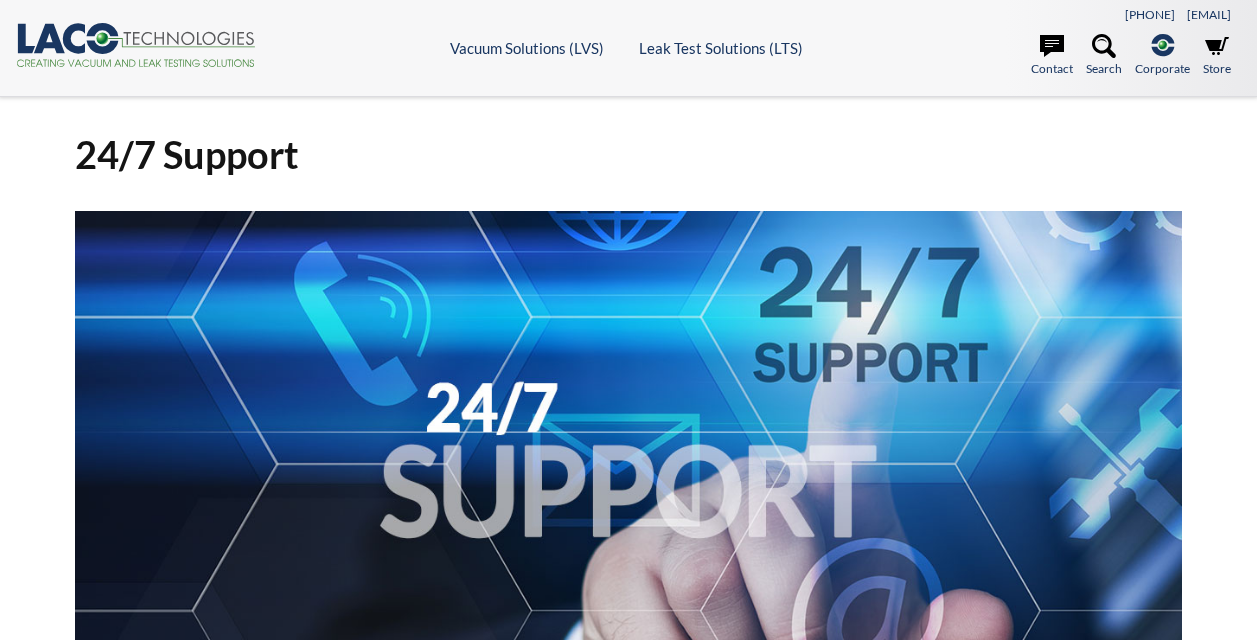 scroll, scrollTop: 0, scrollLeft: 0, axis: both 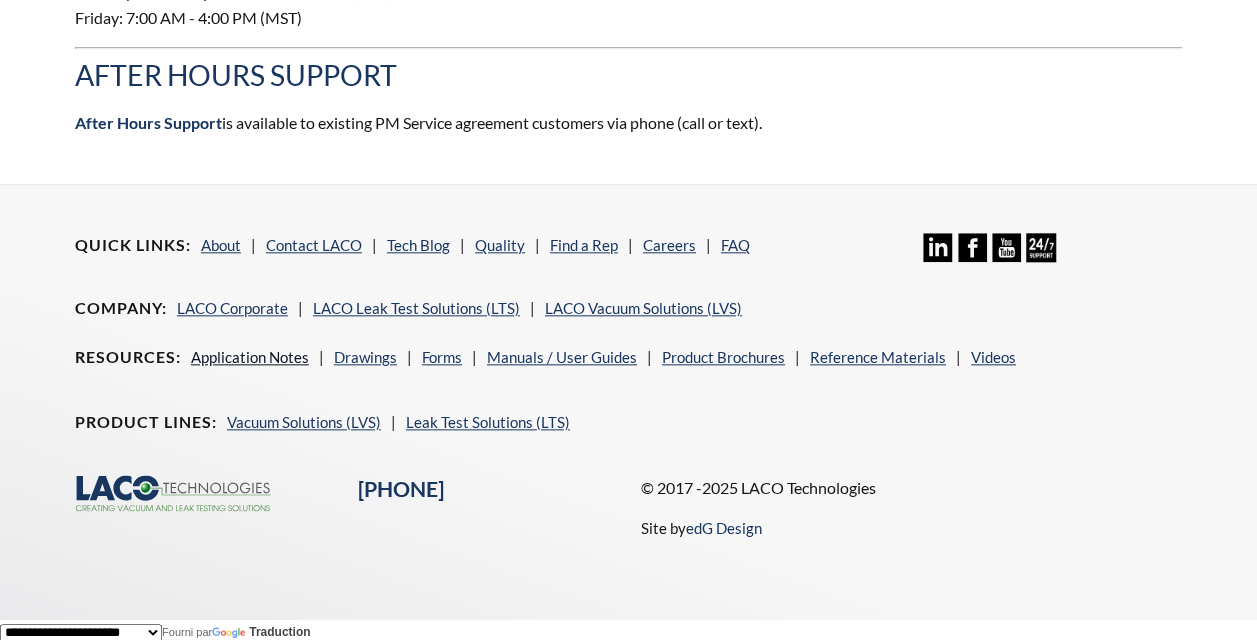 click on "Application Notes" at bounding box center [250, 357] 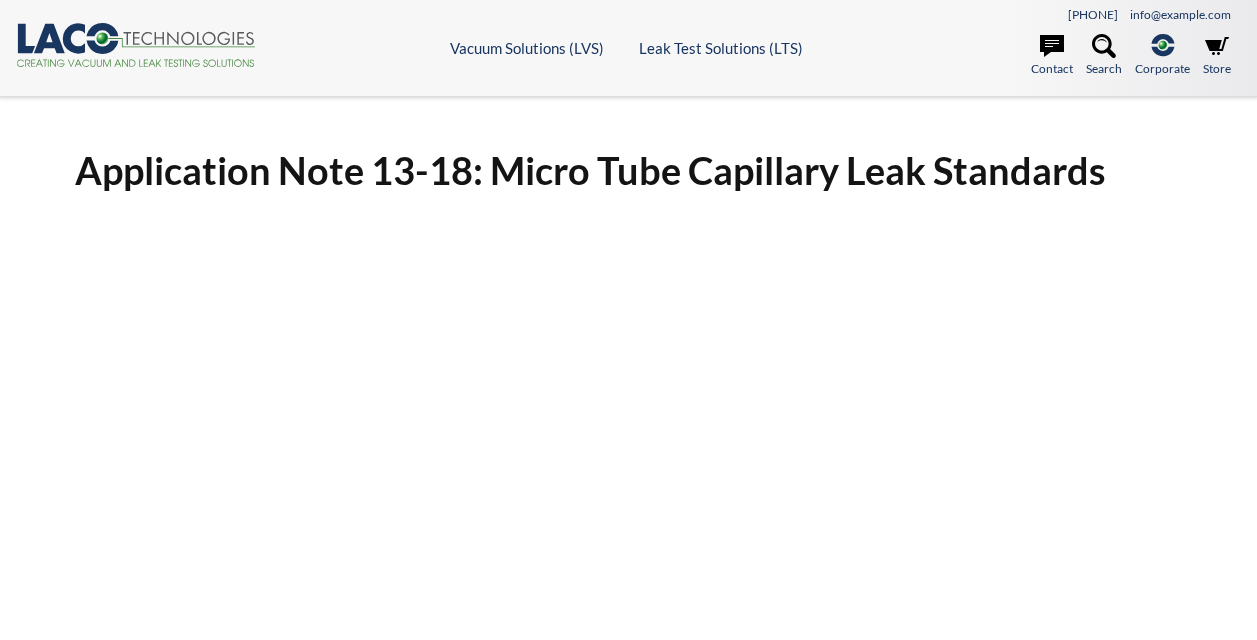 scroll, scrollTop: 0, scrollLeft: 0, axis: both 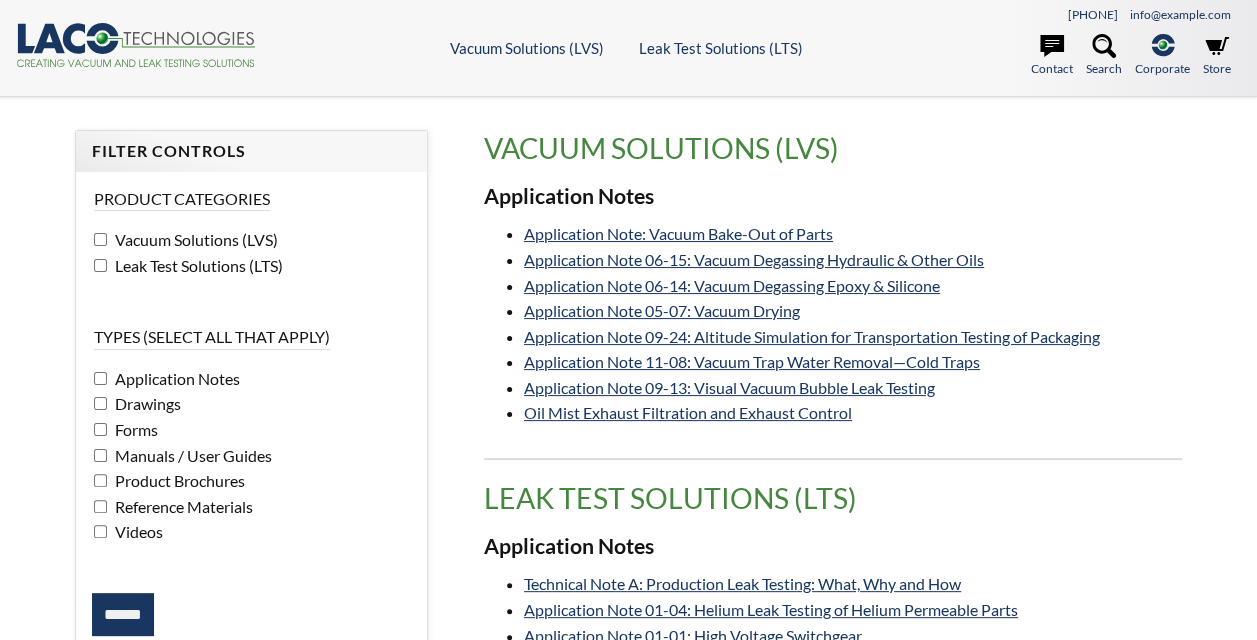 click on "Reference Materials" at bounding box center [194, 239] 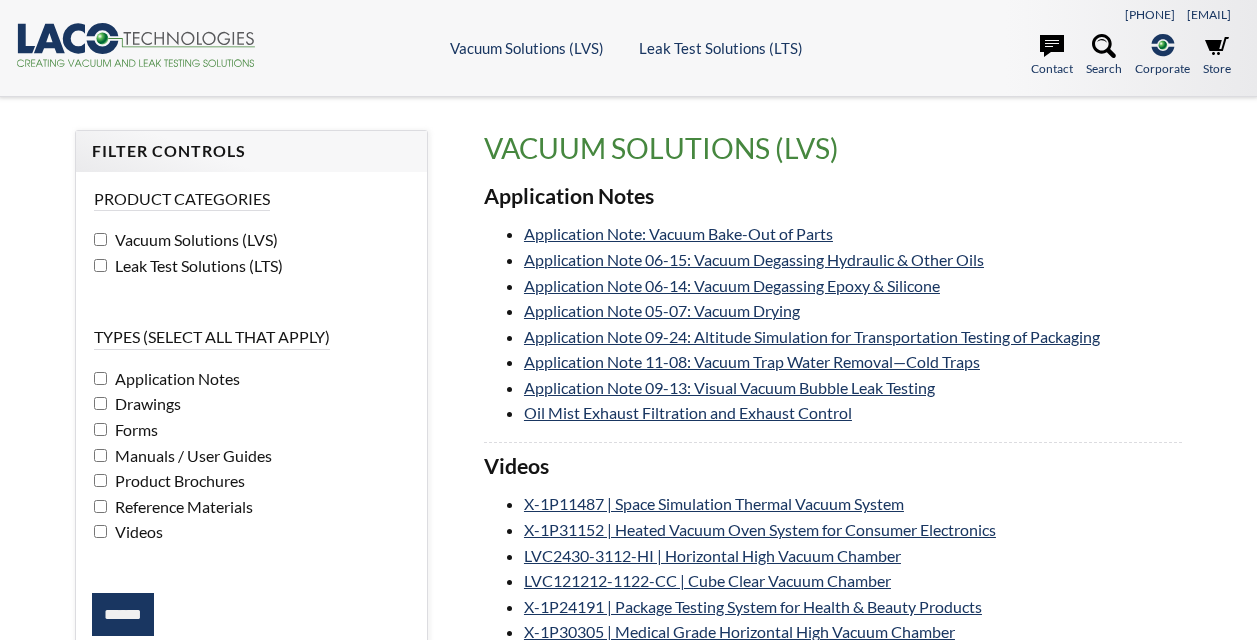 scroll, scrollTop: 0, scrollLeft: 0, axis: both 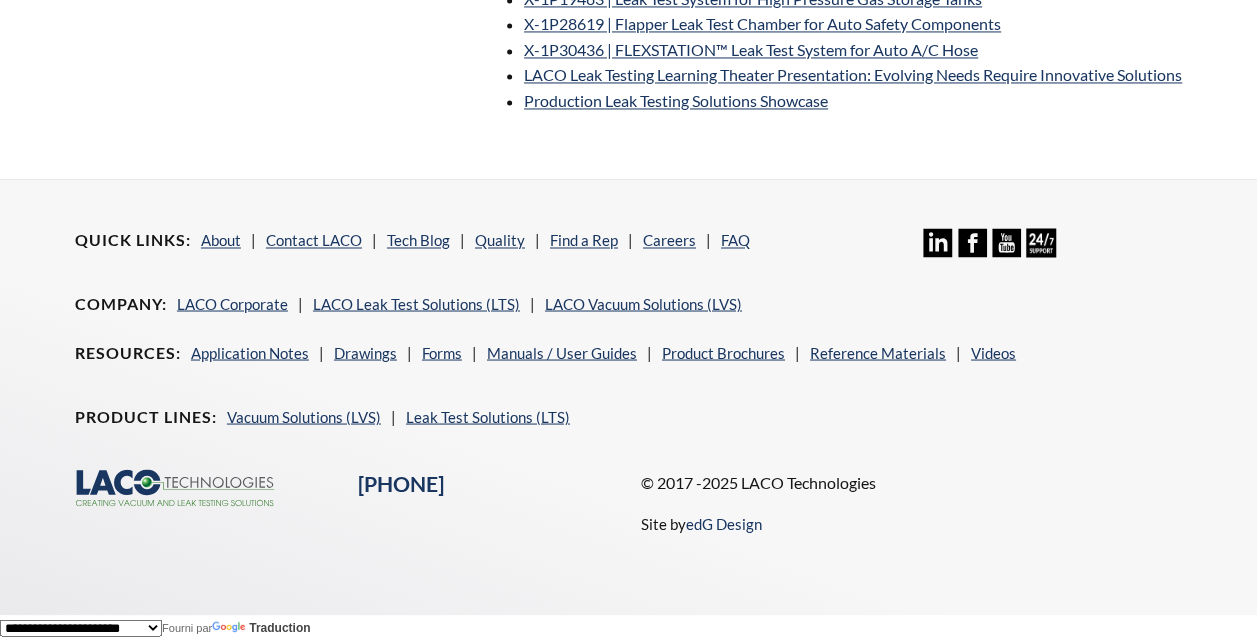 drag, startPoint x: 271, startPoint y: 482, endPoint x: 176, endPoint y: 59, distance: 433.53662 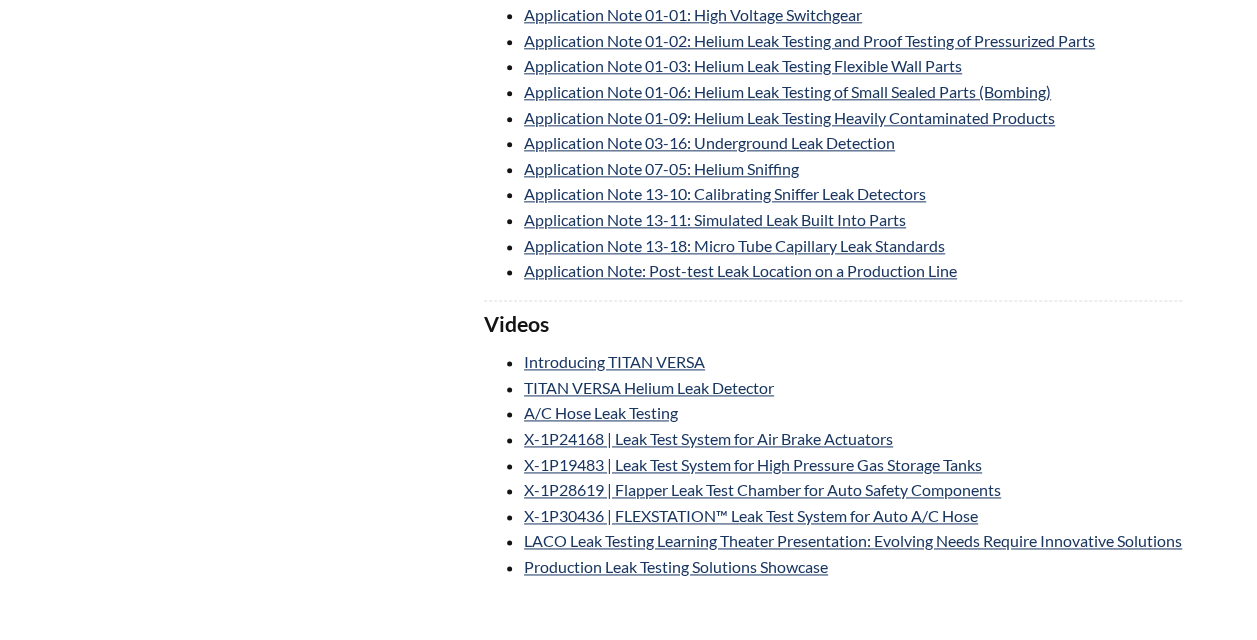 scroll, scrollTop: 858, scrollLeft: 0, axis: vertical 